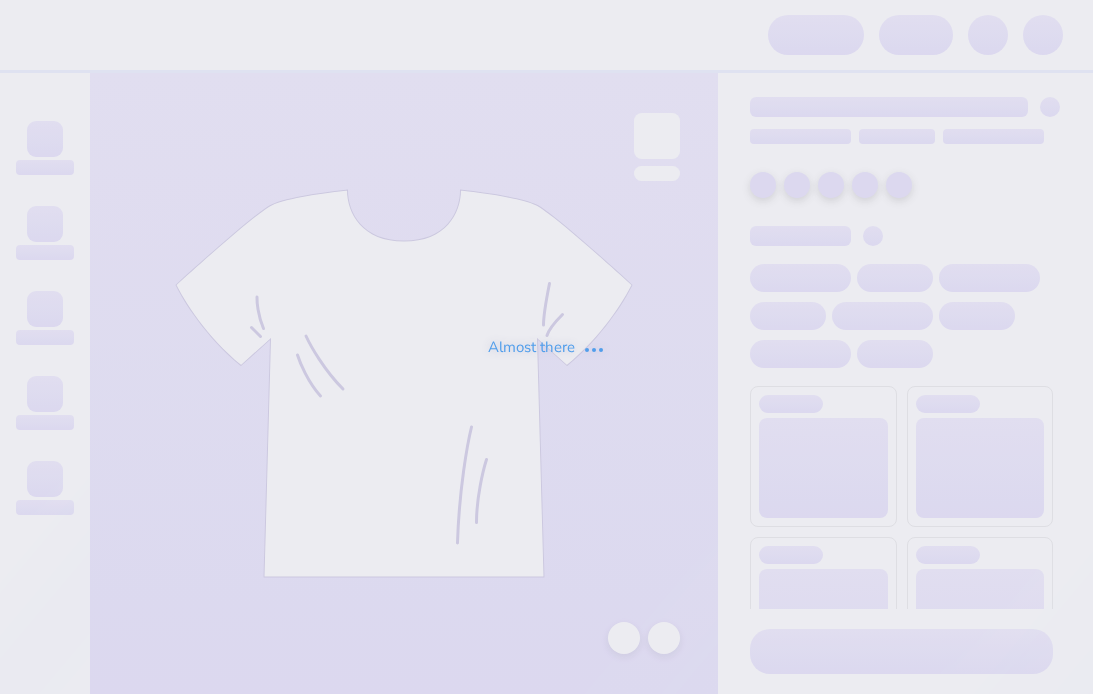 scroll, scrollTop: 0, scrollLeft: 0, axis: both 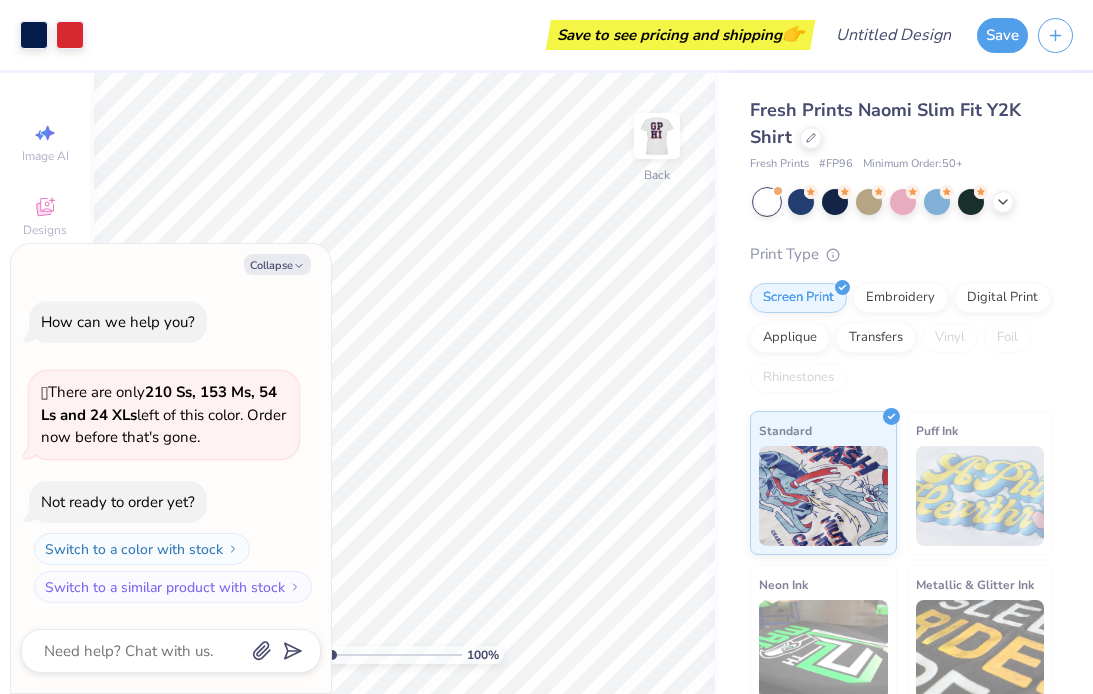 type on "x" 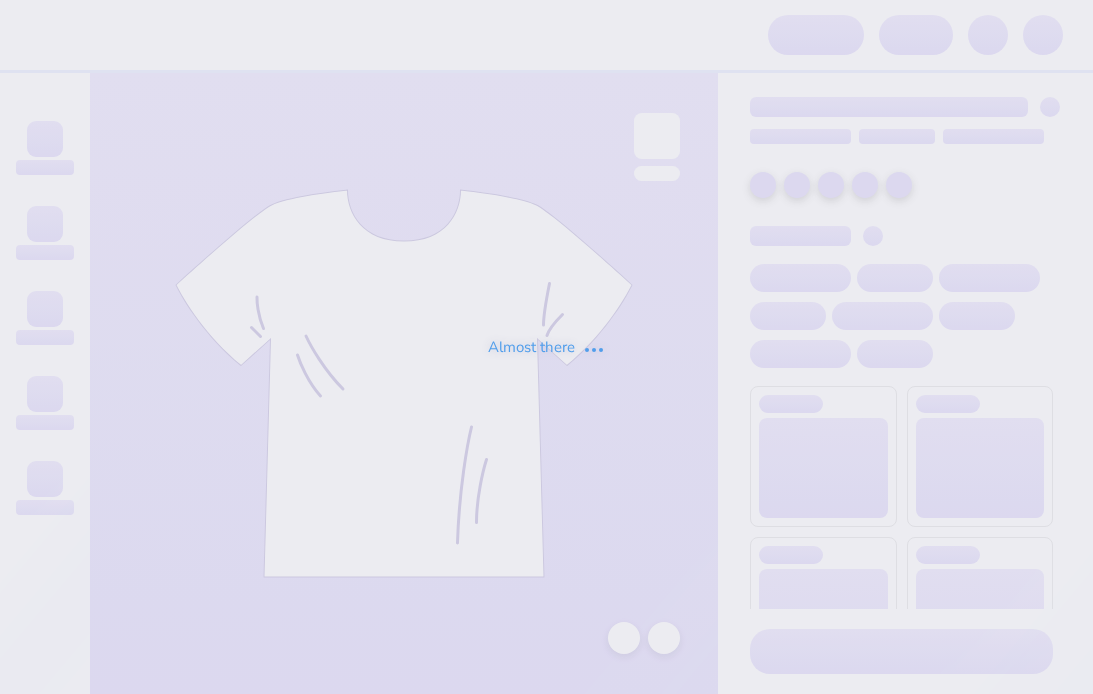 scroll, scrollTop: 0, scrollLeft: 0, axis: both 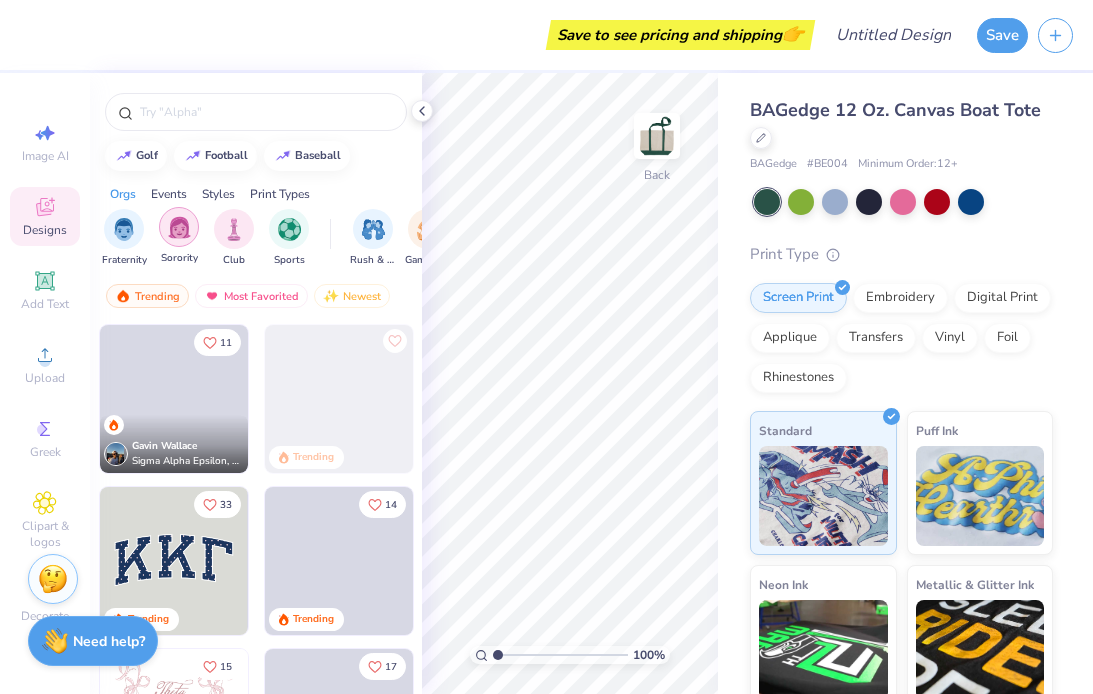 click at bounding box center [179, 227] 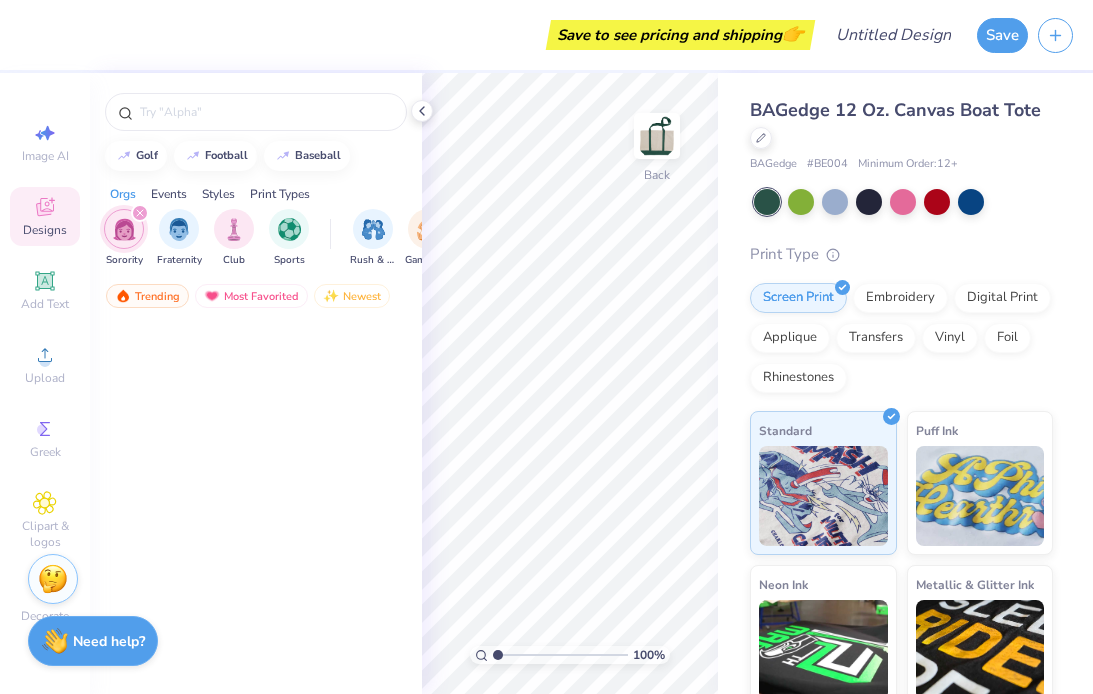 scroll, scrollTop: 3461, scrollLeft: 0, axis: vertical 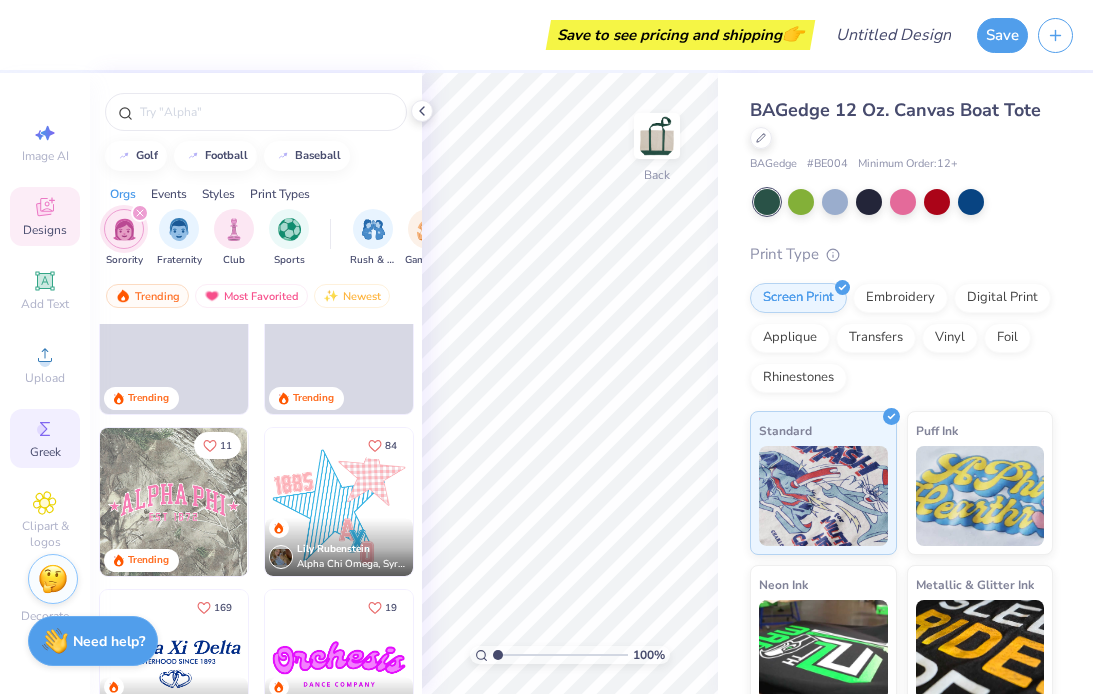 click on "Greek" at bounding box center [45, 452] 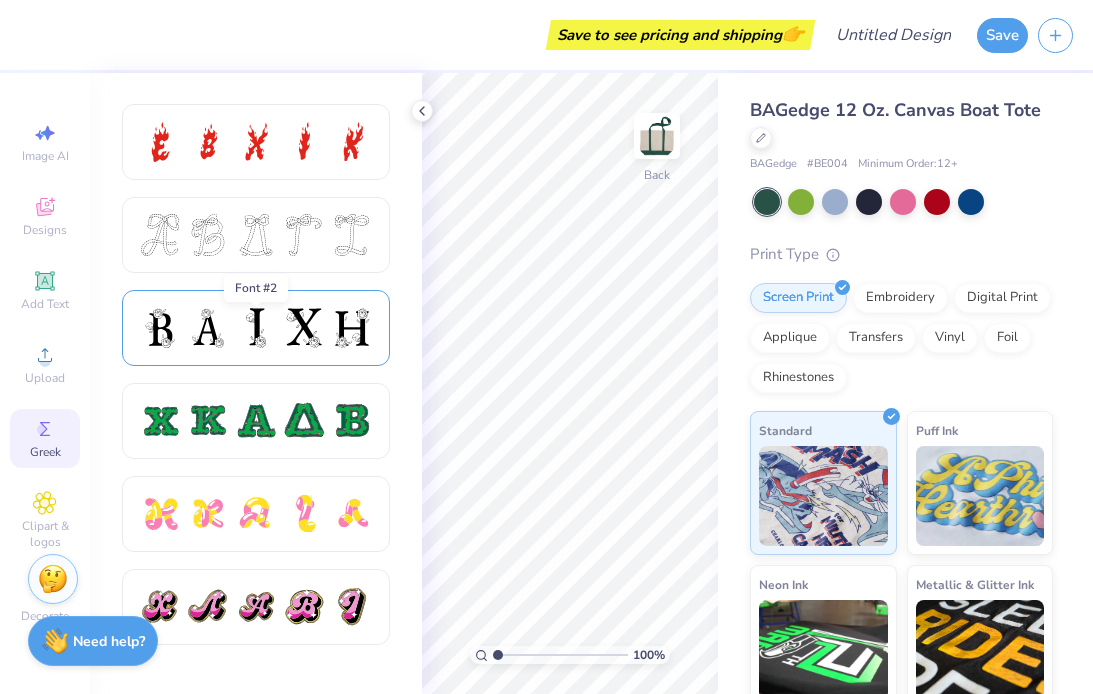 scroll, scrollTop: 747, scrollLeft: 0, axis: vertical 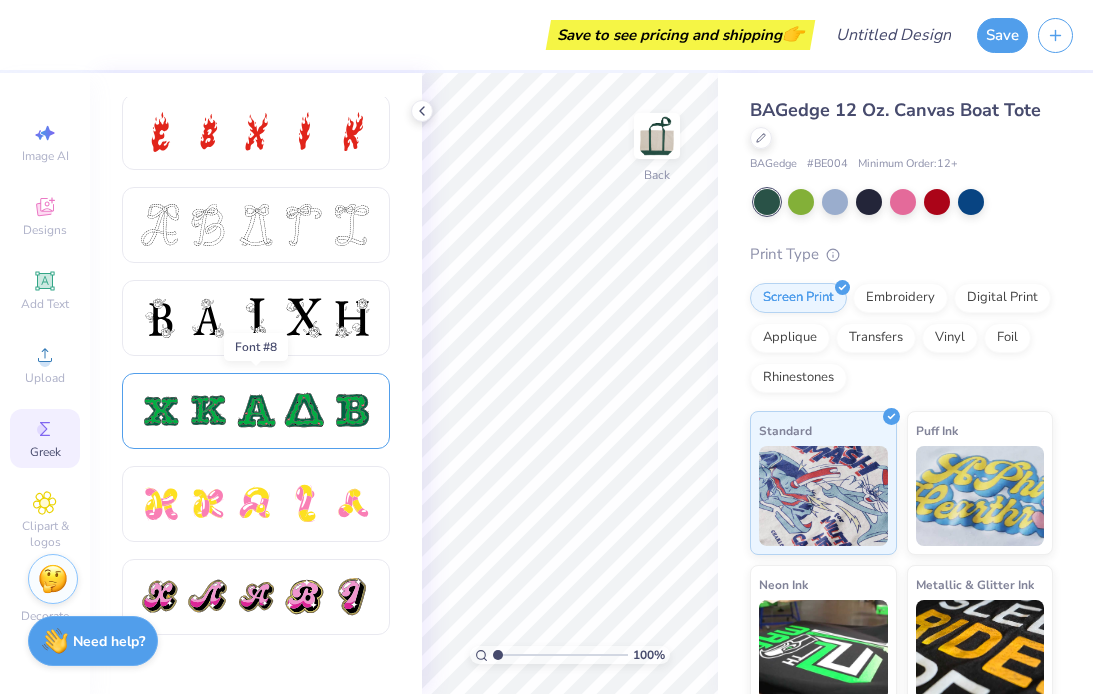 click at bounding box center (256, 411) 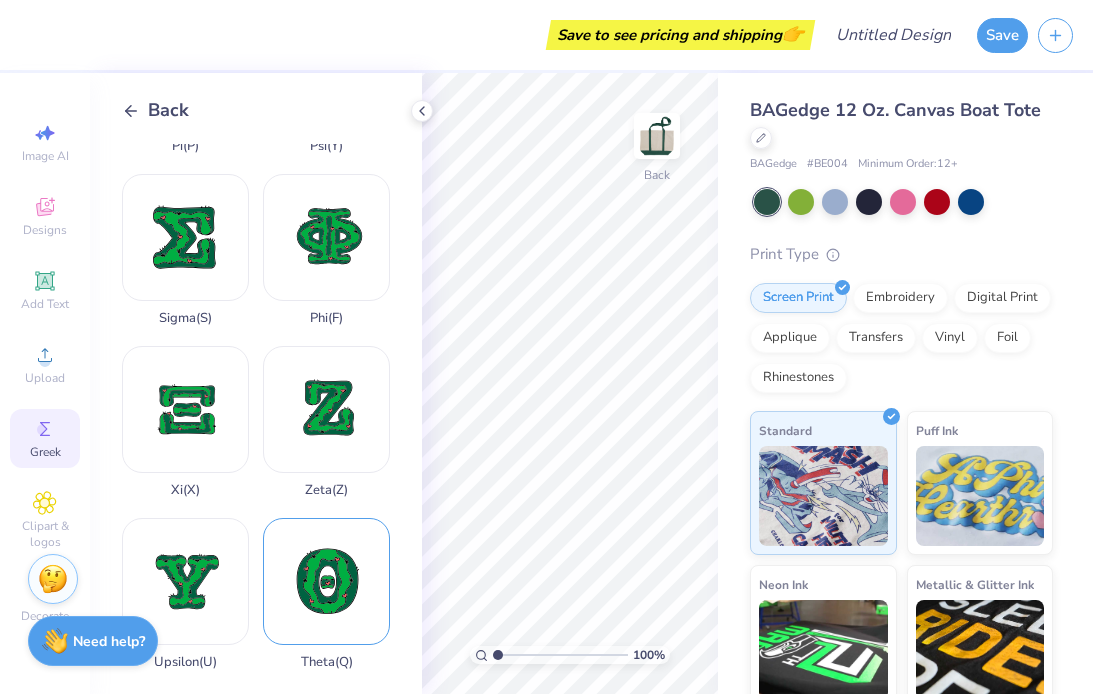 scroll, scrollTop: 1518, scrollLeft: 0, axis: vertical 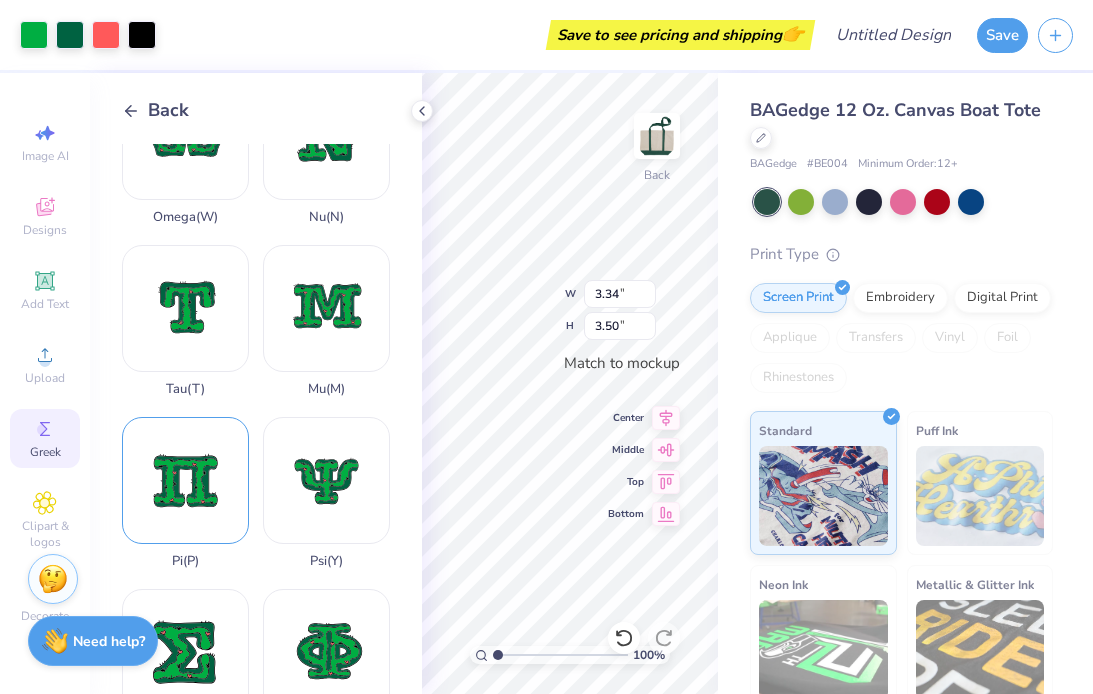 click on "Pi  ( P )" at bounding box center [185, 493] 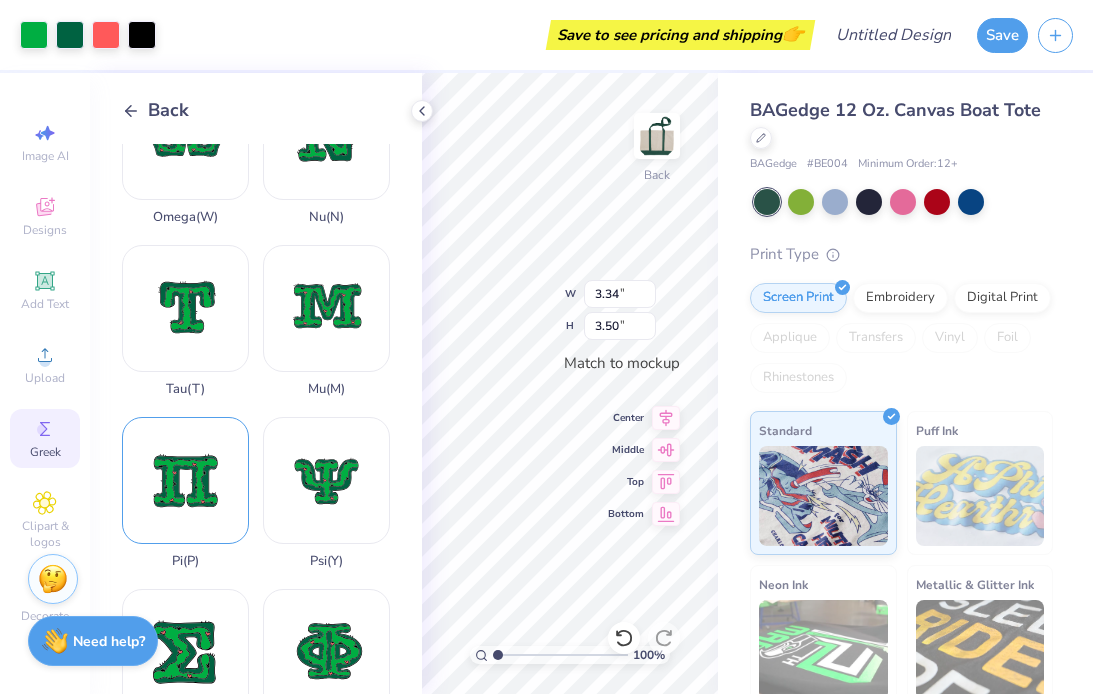type on "3.50" 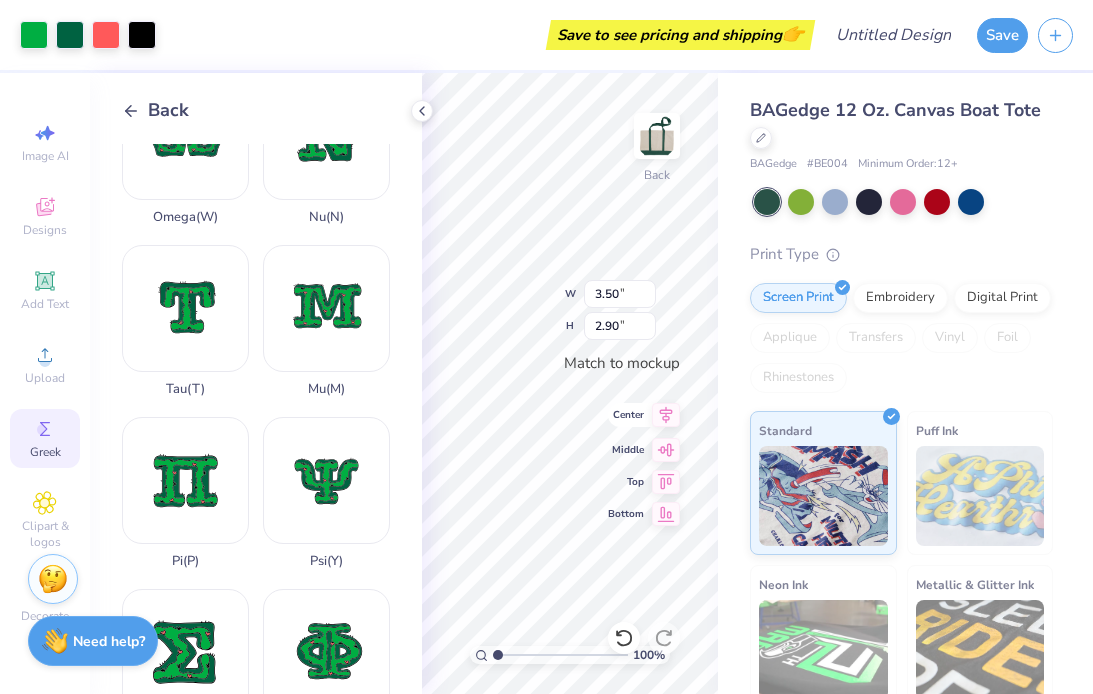 click 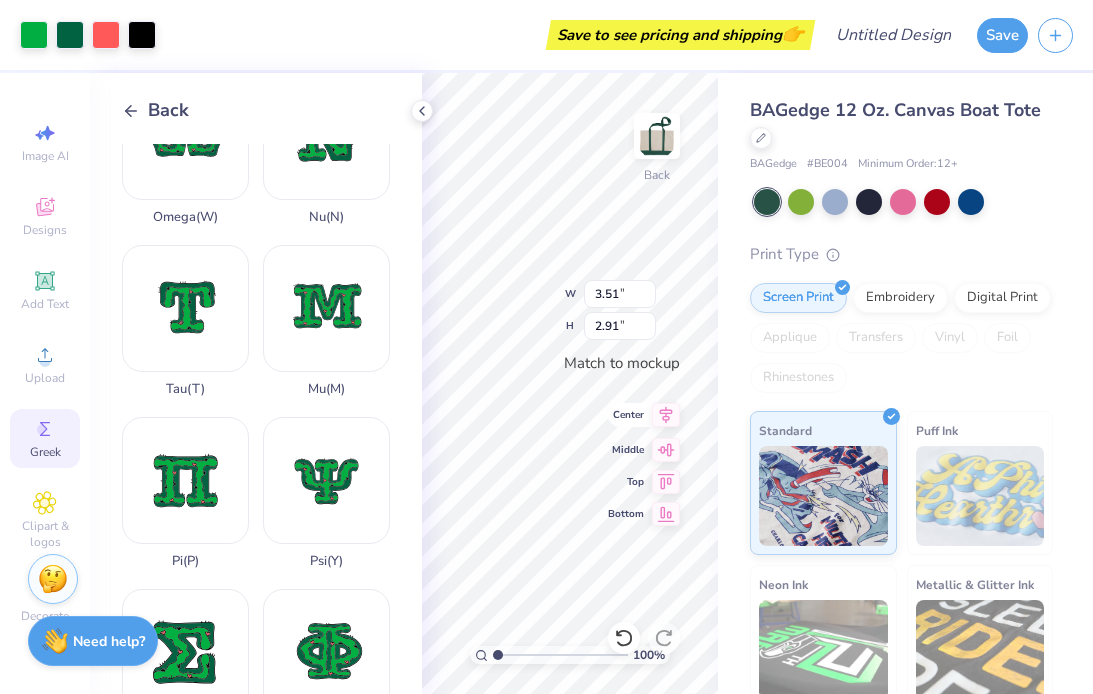 type on "3.50" 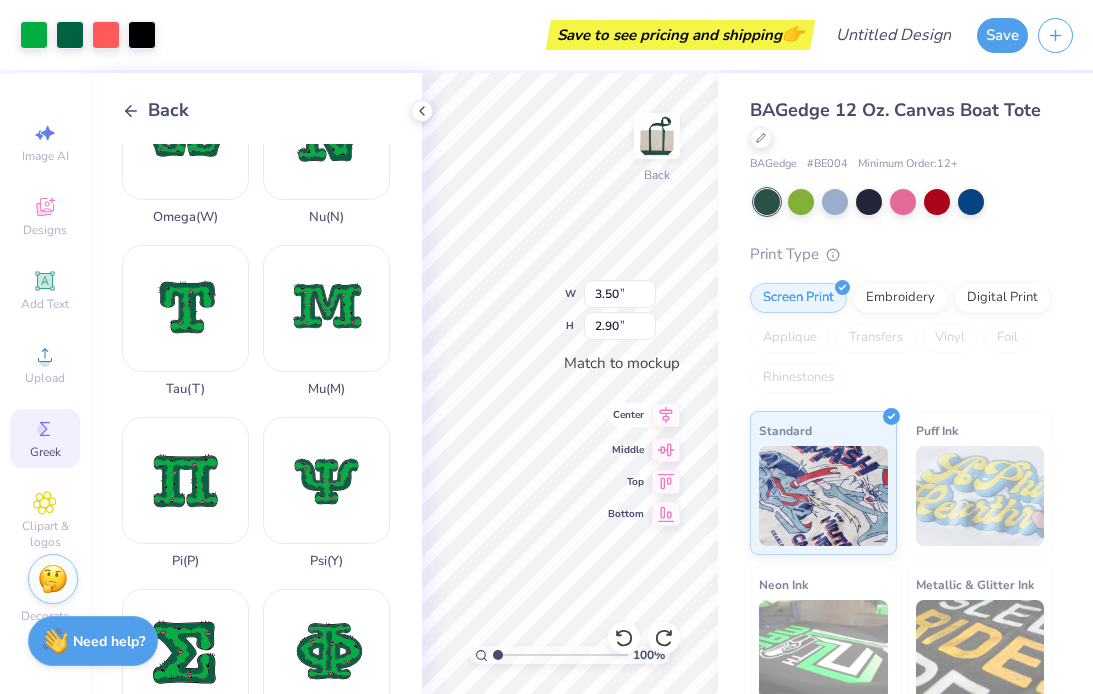 type on "3.34" 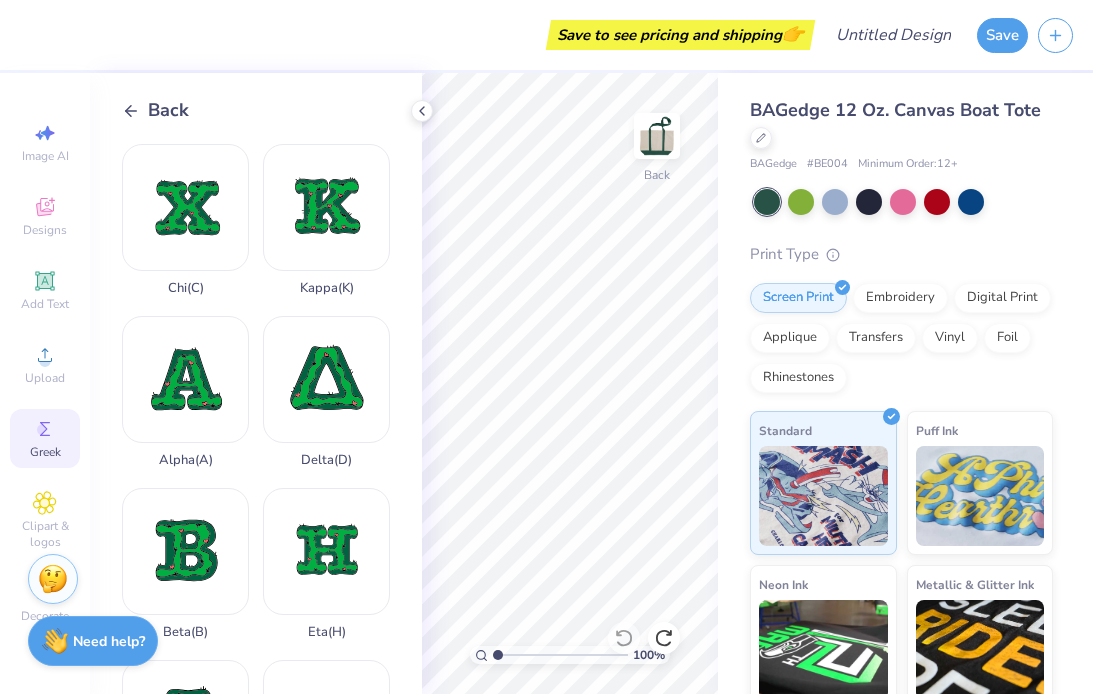 scroll, scrollTop: 0, scrollLeft: 0, axis: both 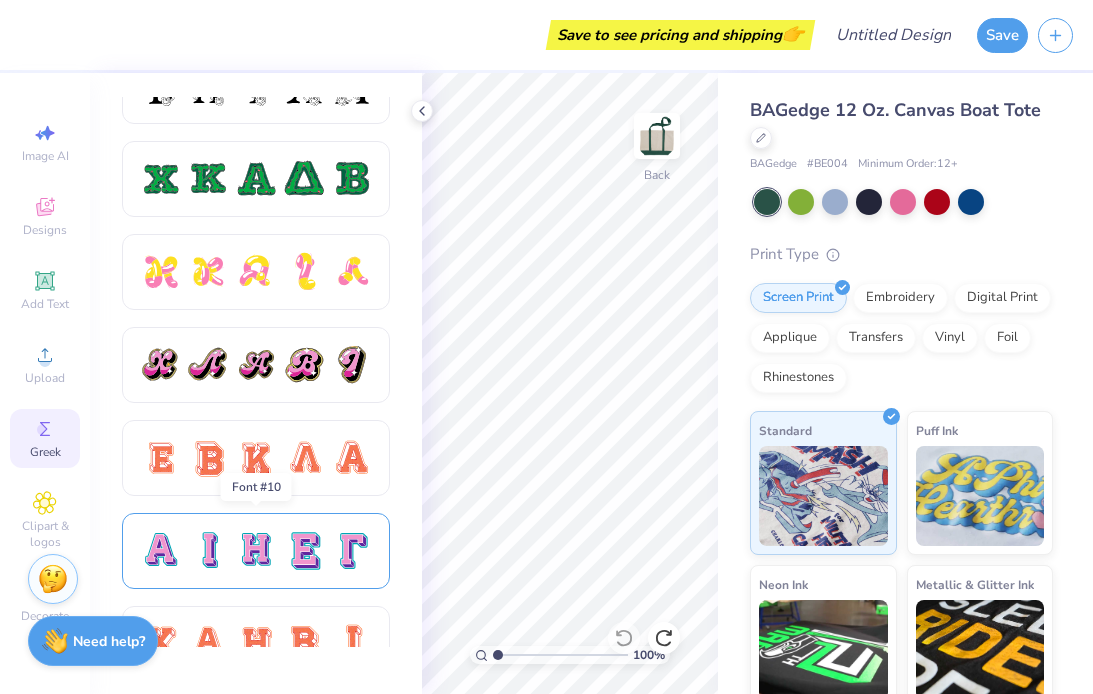 click at bounding box center [256, 551] 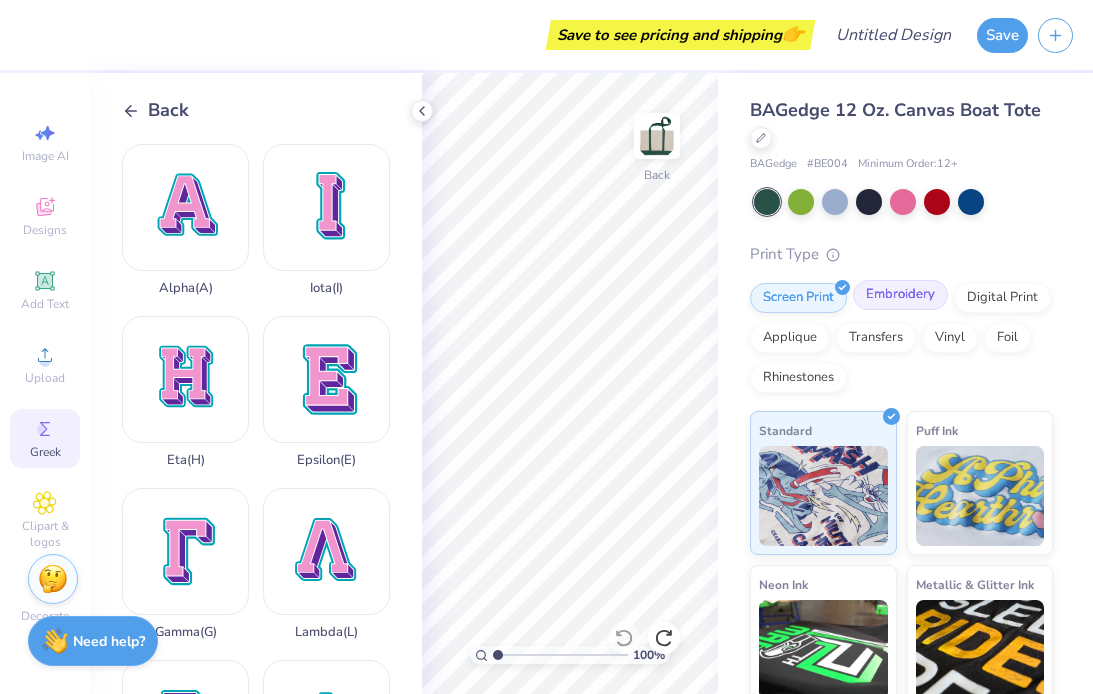click on "Embroidery" at bounding box center [900, 295] 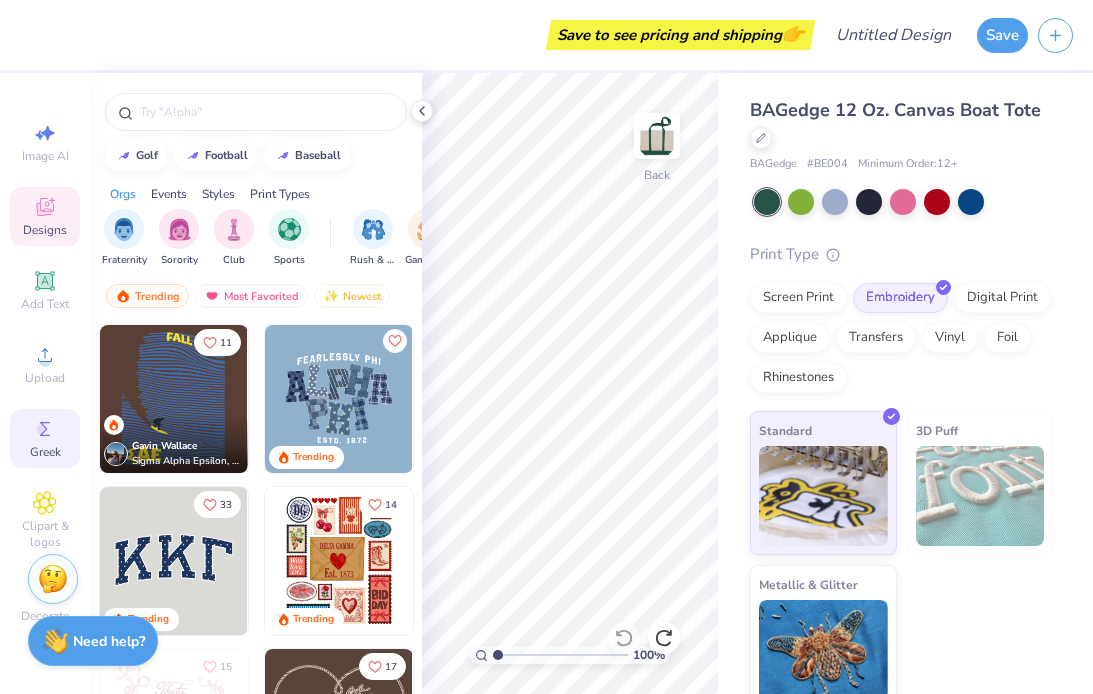 click 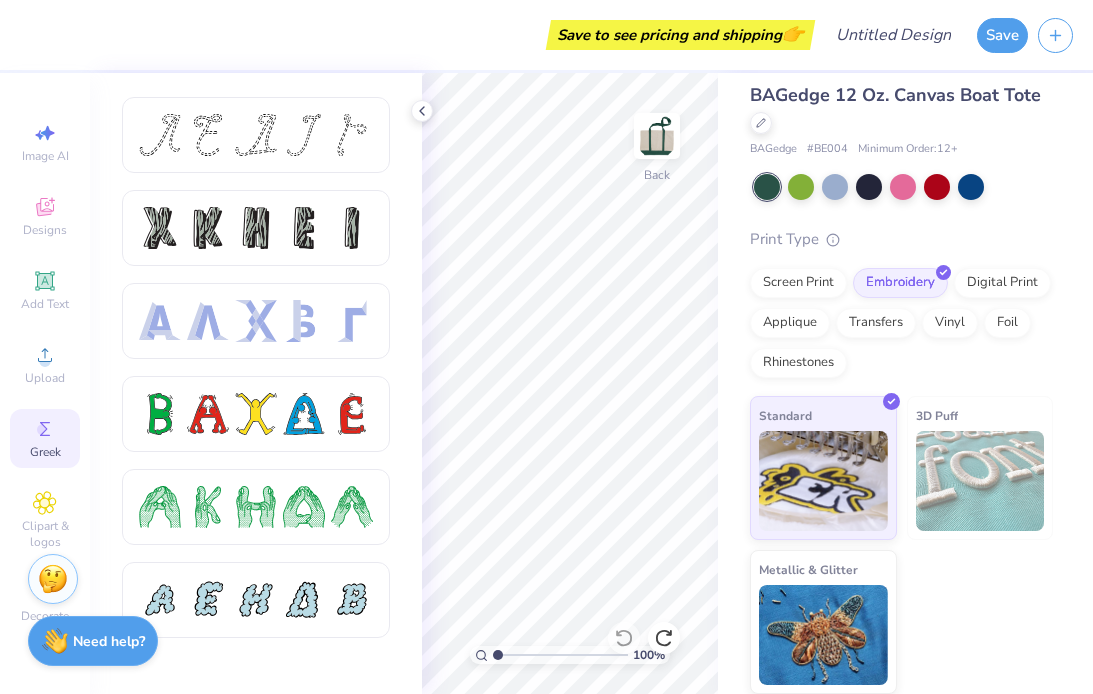 scroll, scrollTop: 14, scrollLeft: 0, axis: vertical 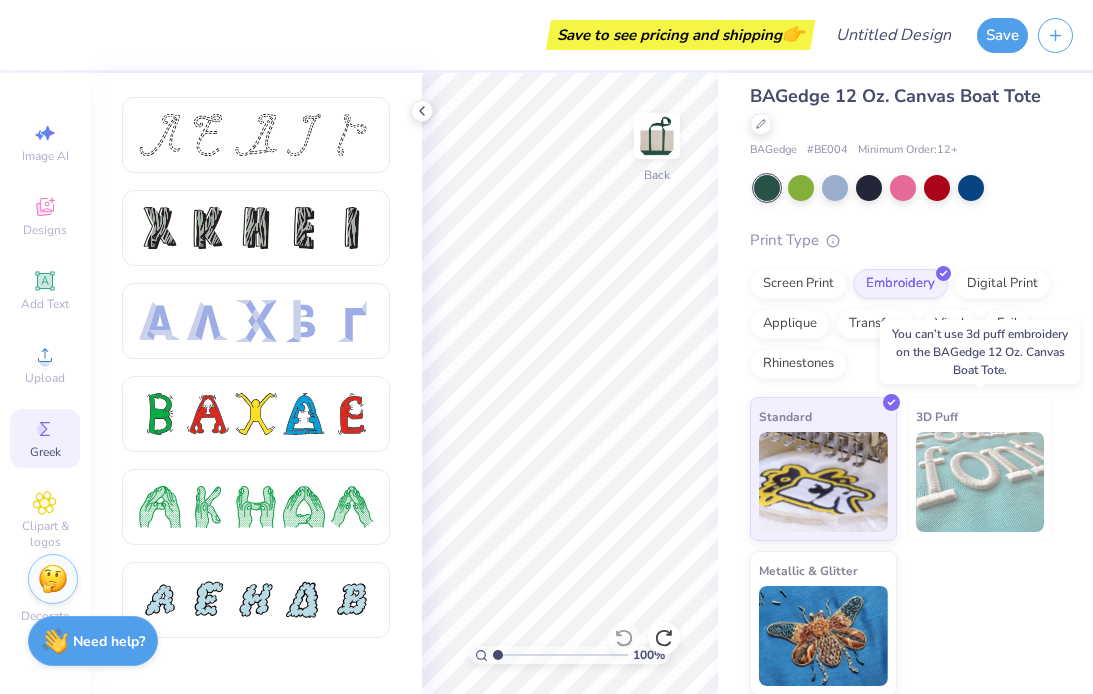 click at bounding box center [980, 482] 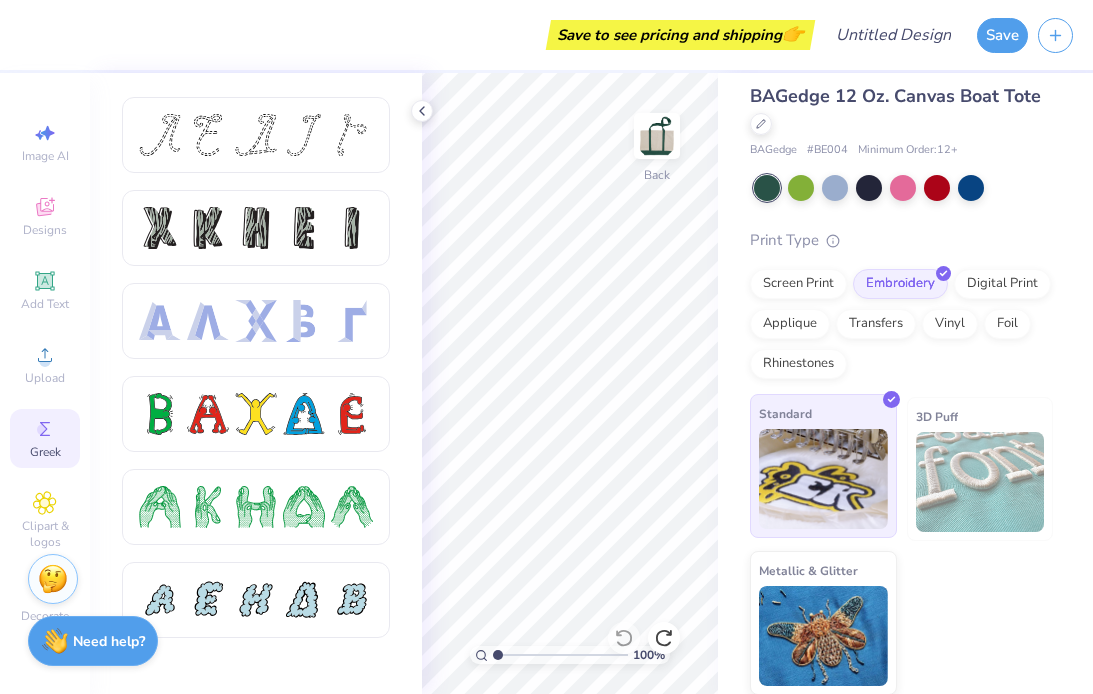 click at bounding box center [823, 479] 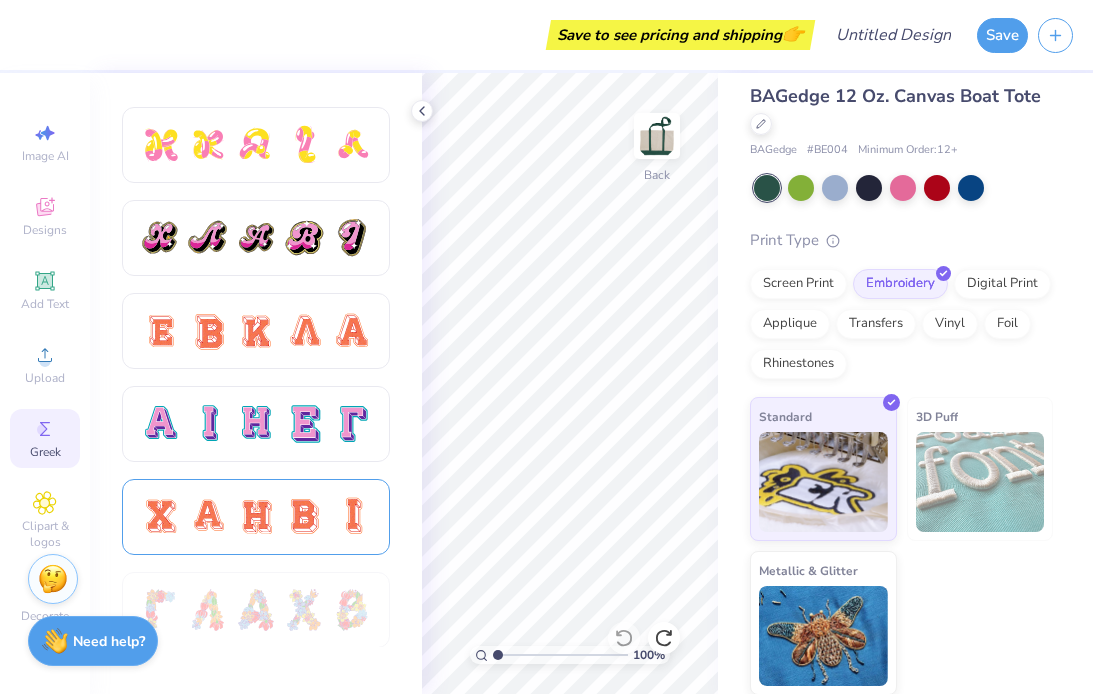 scroll, scrollTop: 1154, scrollLeft: 0, axis: vertical 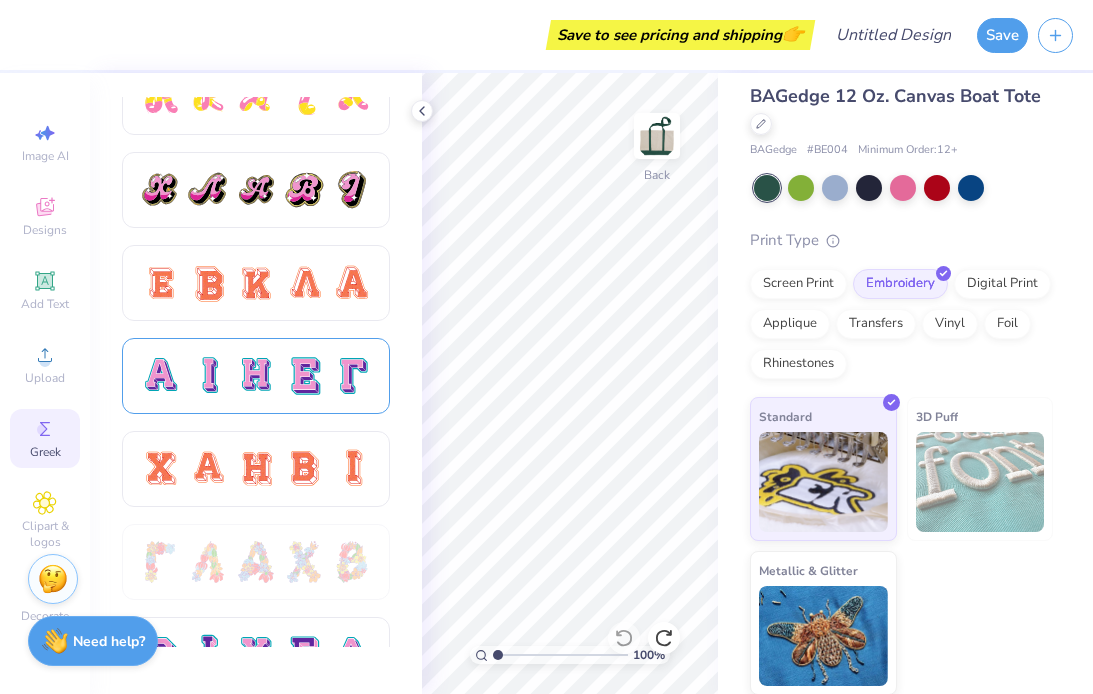 click at bounding box center [256, 376] 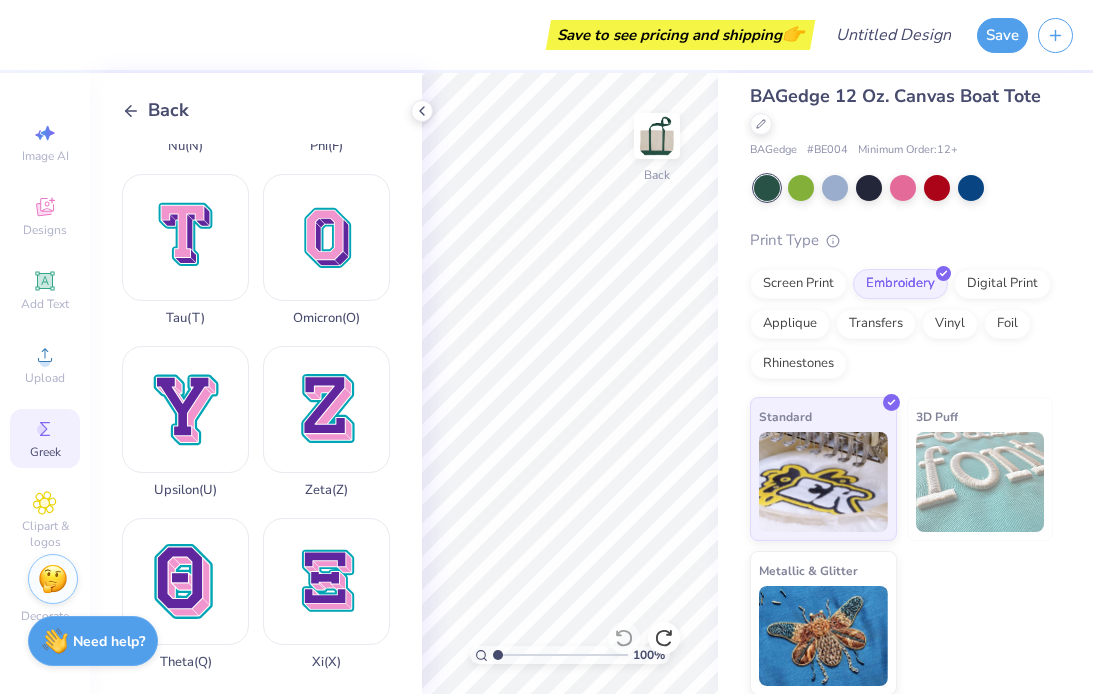 scroll, scrollTop: 1518, scrollLeft: 0, axis: vertical 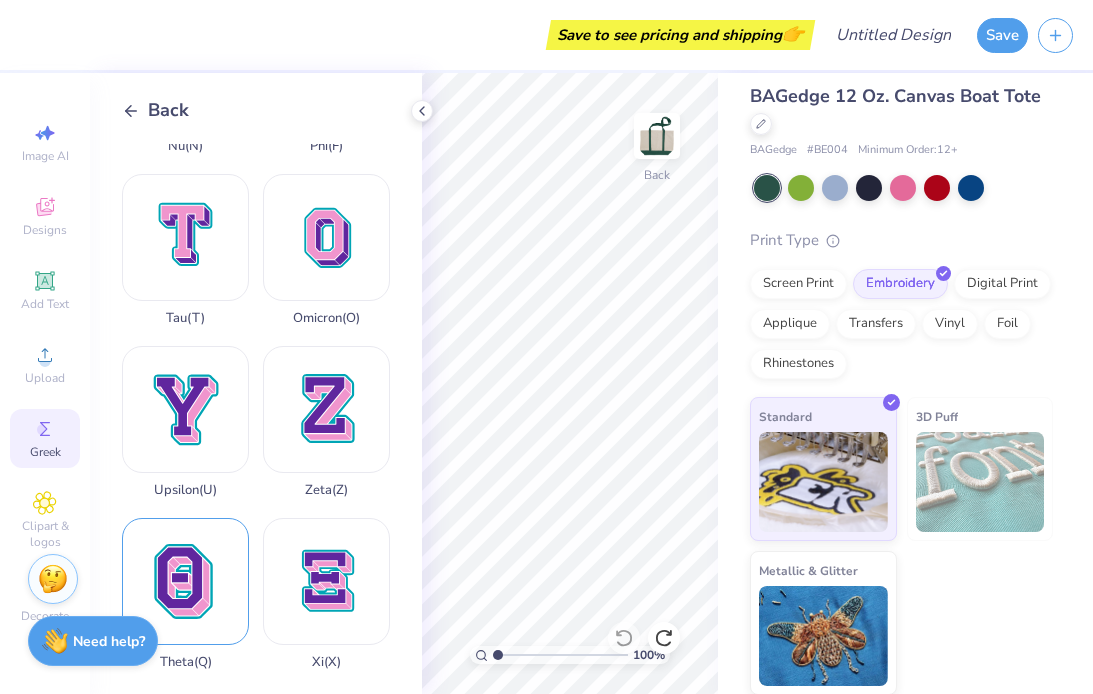 click on "Theta  ( Q )" at bounding box center (185, 594) 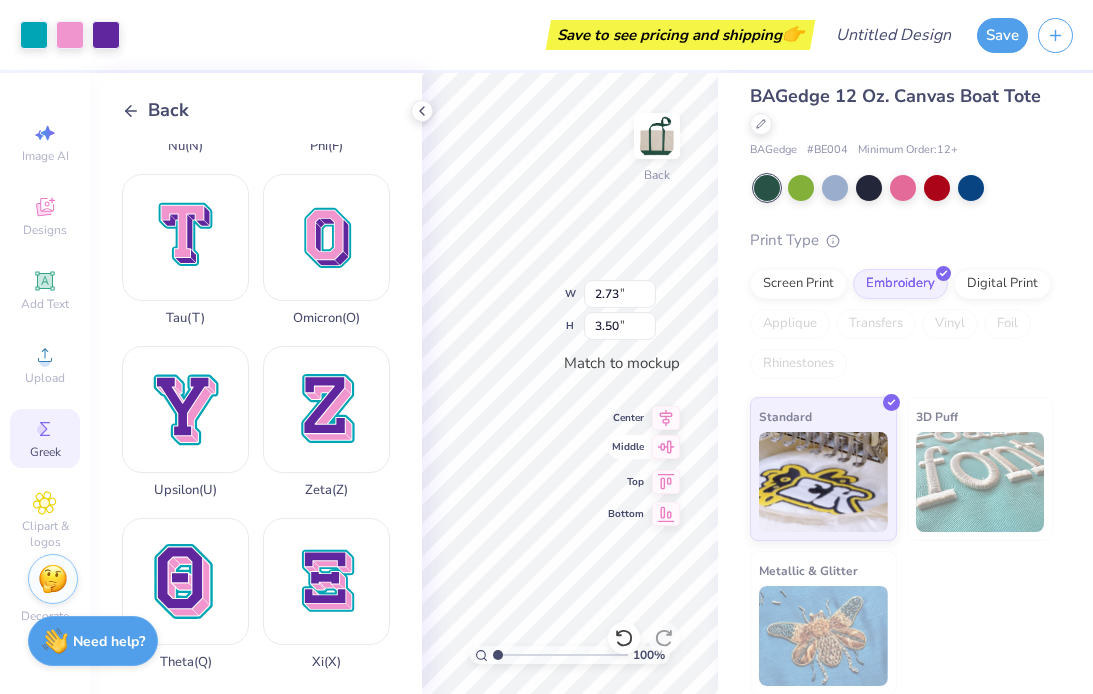 click 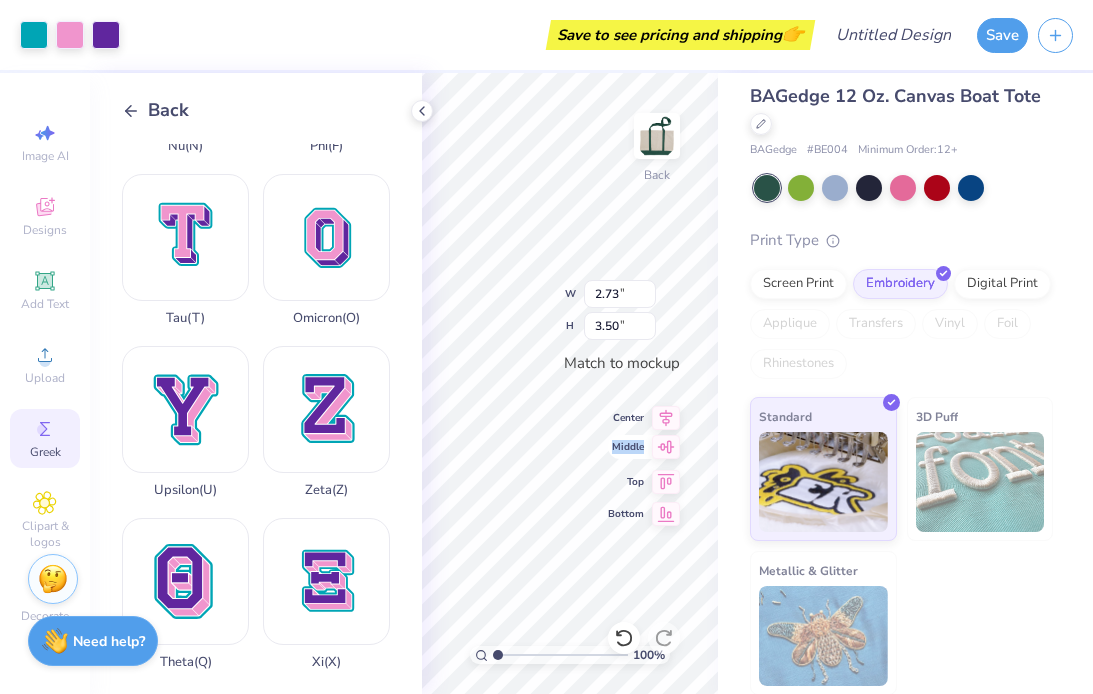 click 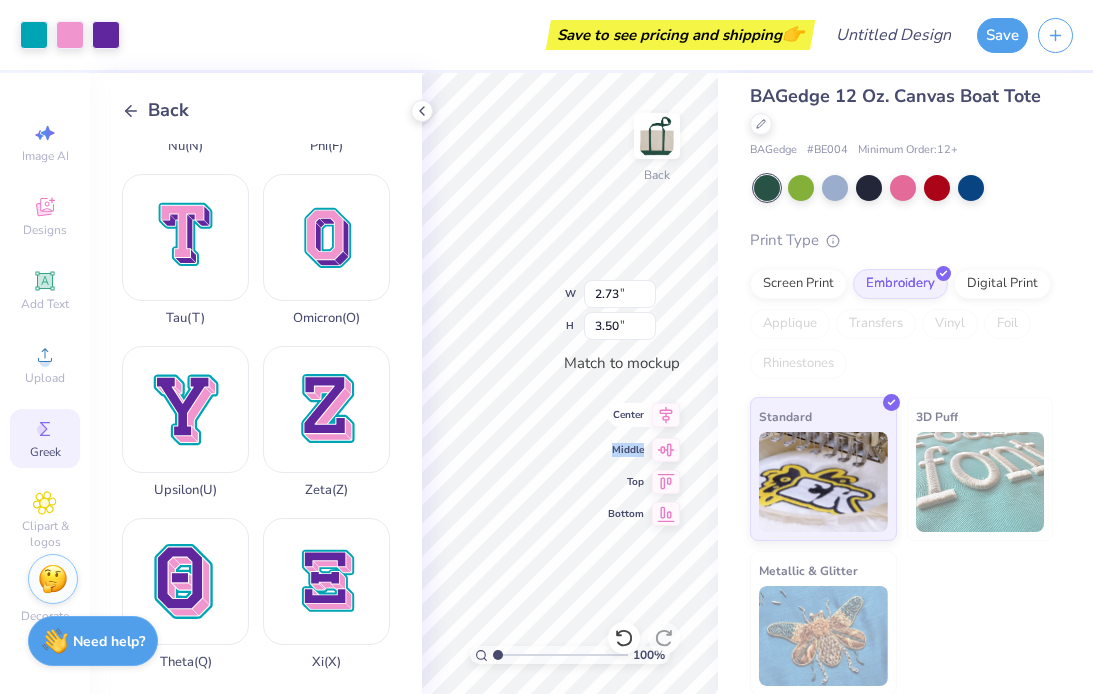 type on "1.38" 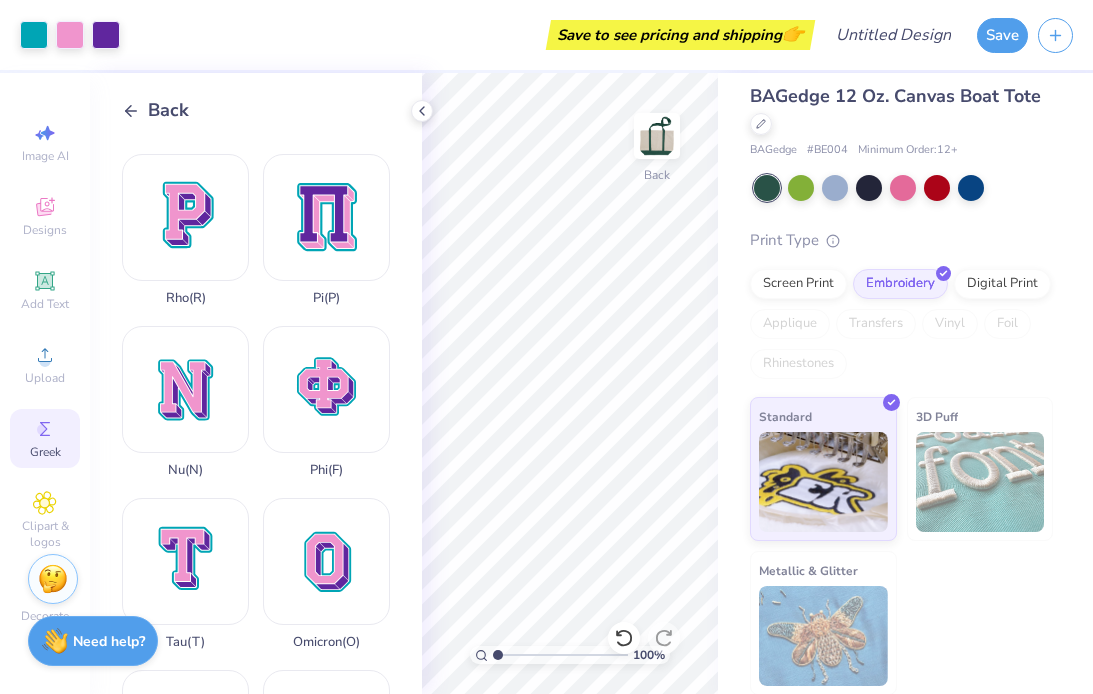 scroll, scrollTop: 1195, scrollLeft: 0, axis: vertical 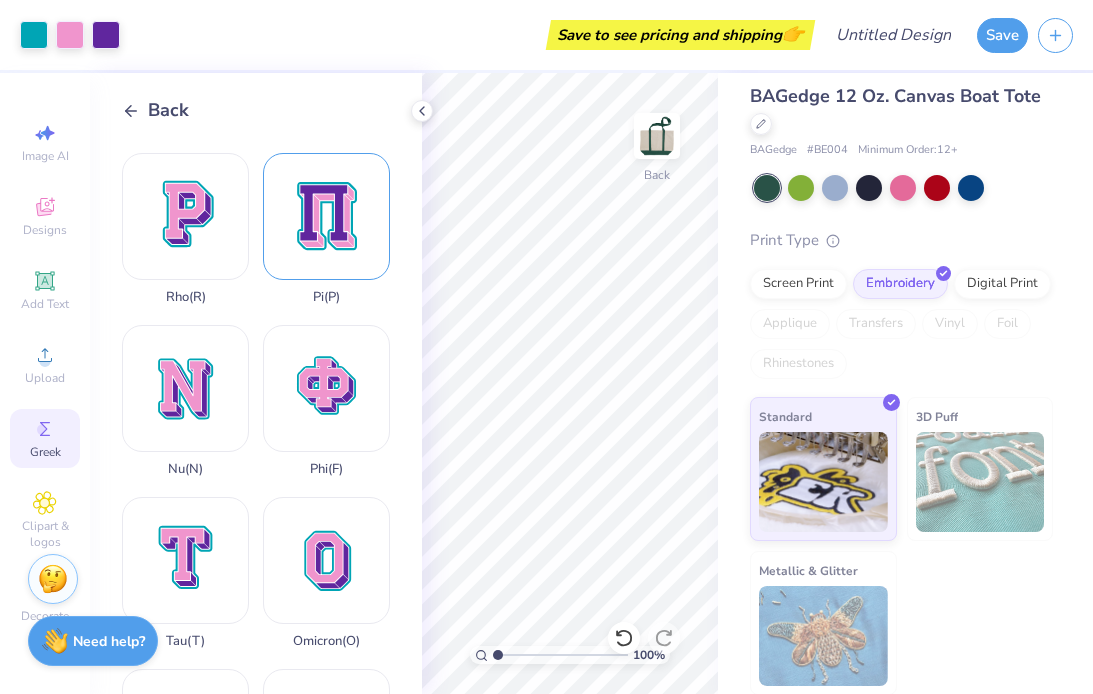 click on "Pi  ( P )" at bounding box center (326, 229) 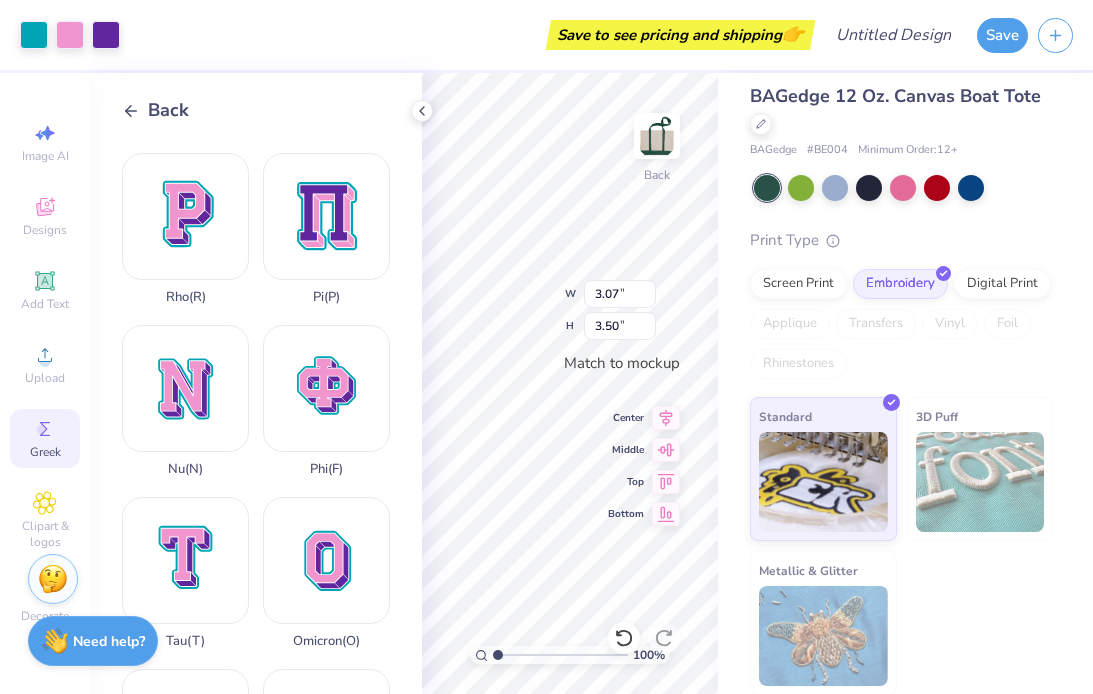 type on "1.63" 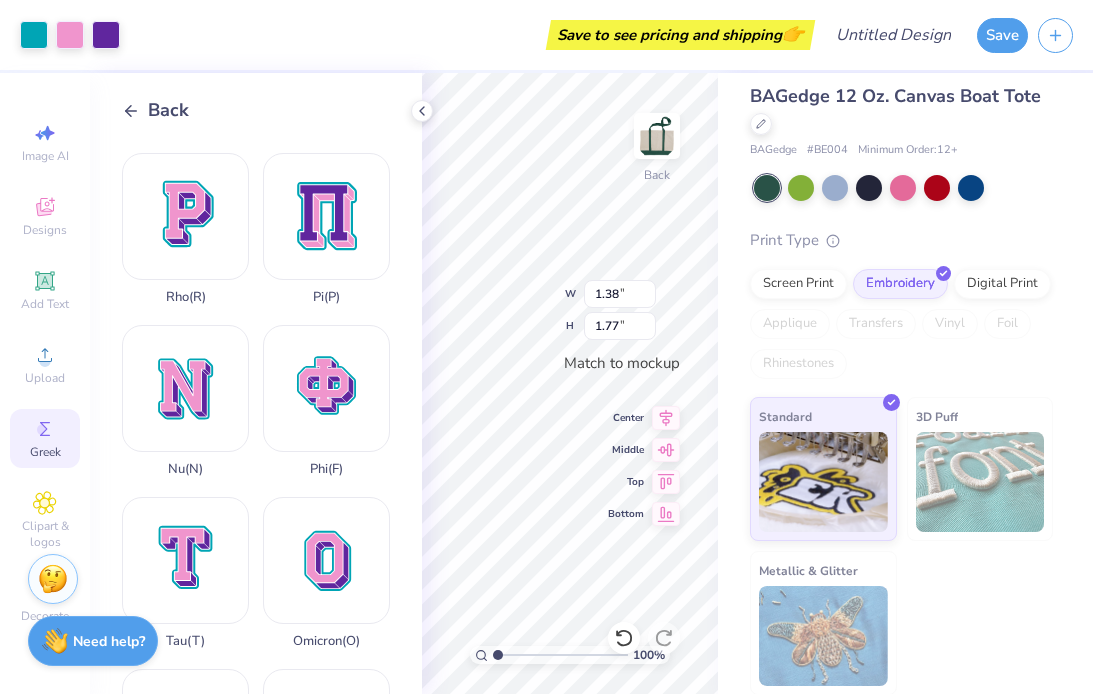 click on "100  % Back W 1.38 1.38 " H 1.77 1.77 " Match to mockup Center Middle Top Bottom" at bounding box center [570, 383] 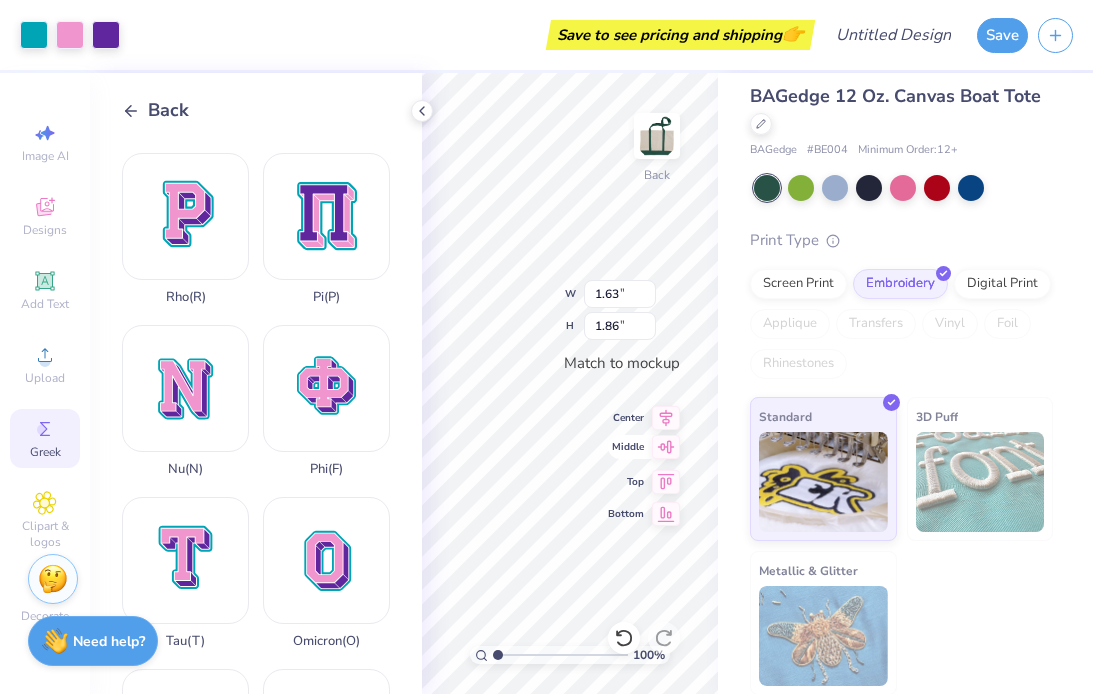 click 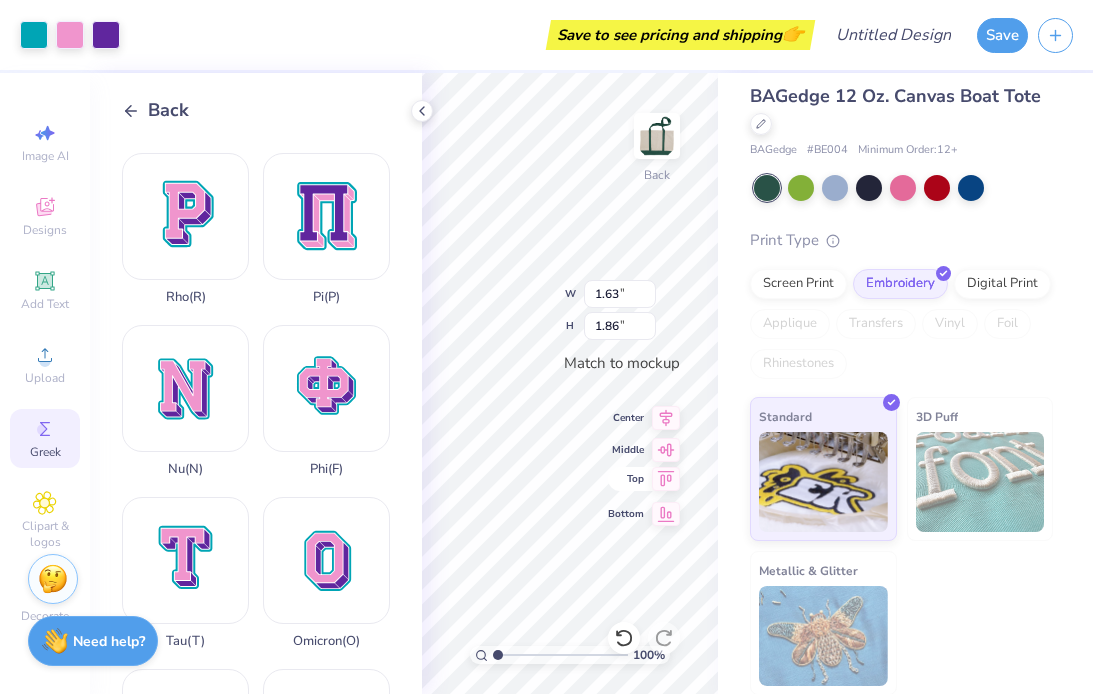 click 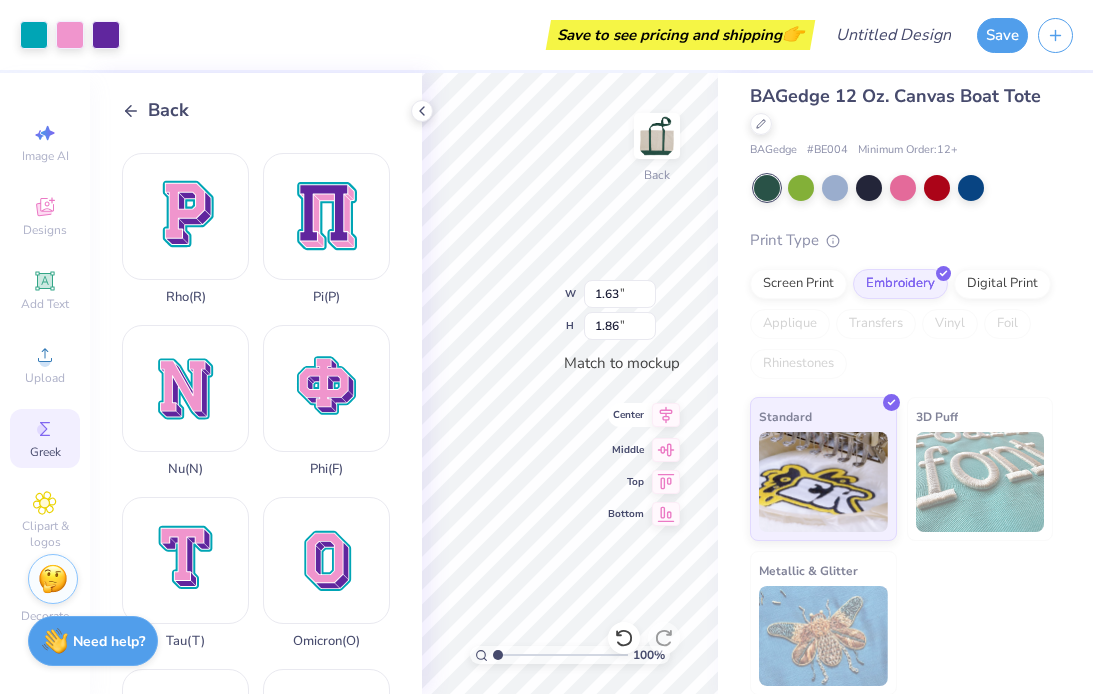 click 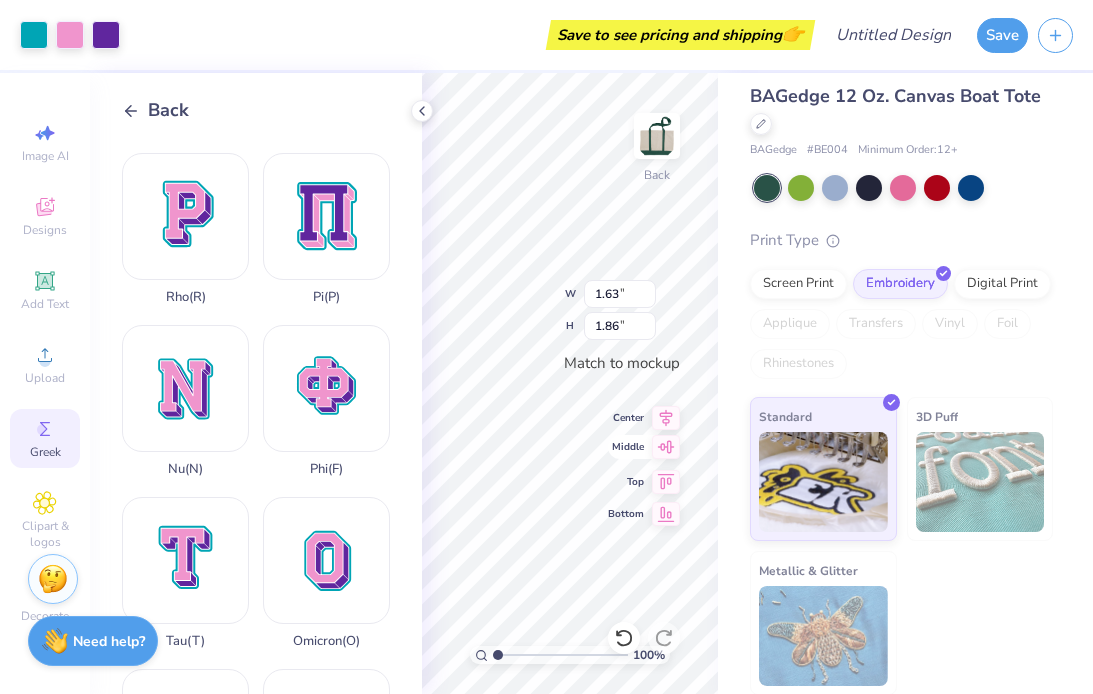 click 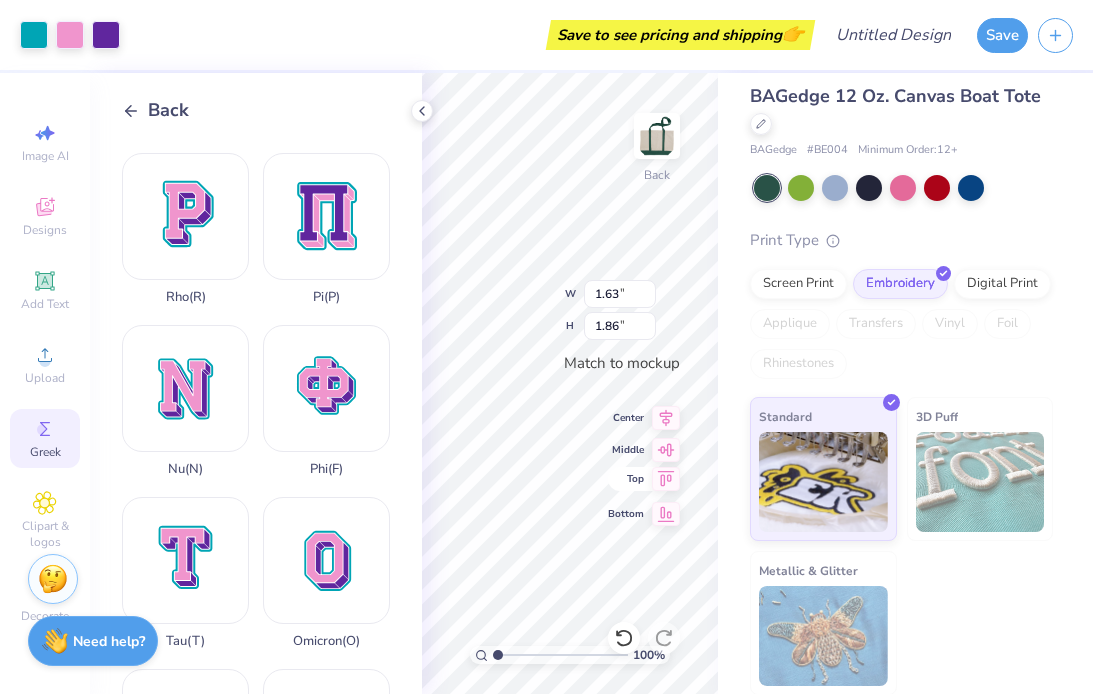 click 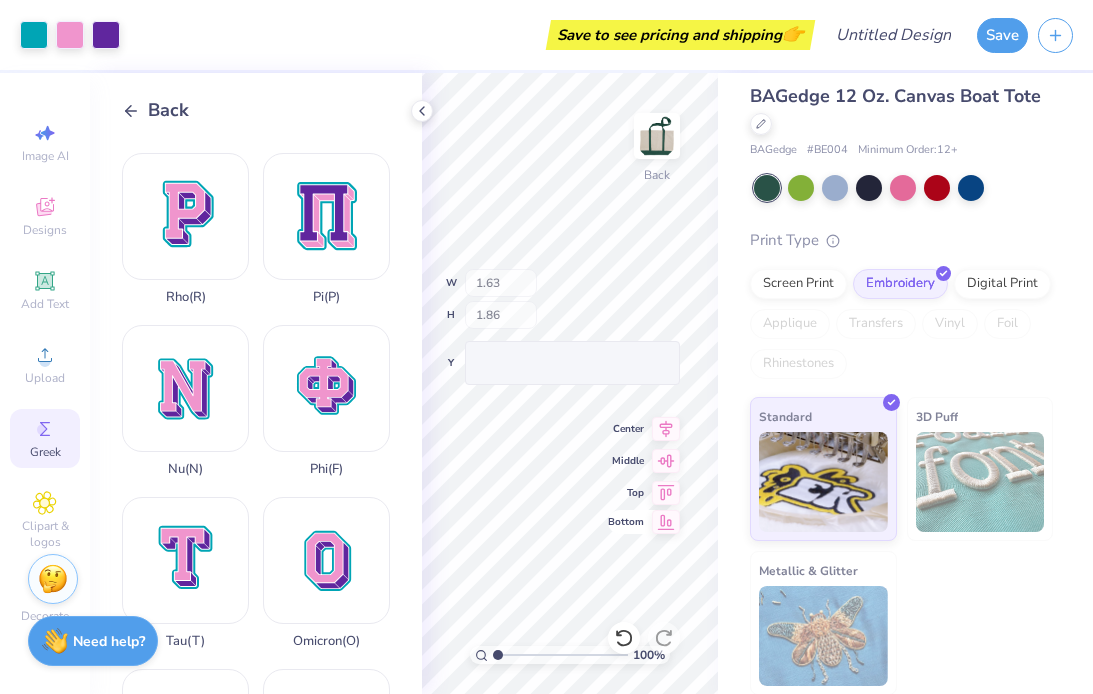 click on "100  % Back W 1.63 H 1.86 Y Center Middle Top Bottom" at bounding box center [570, 383] 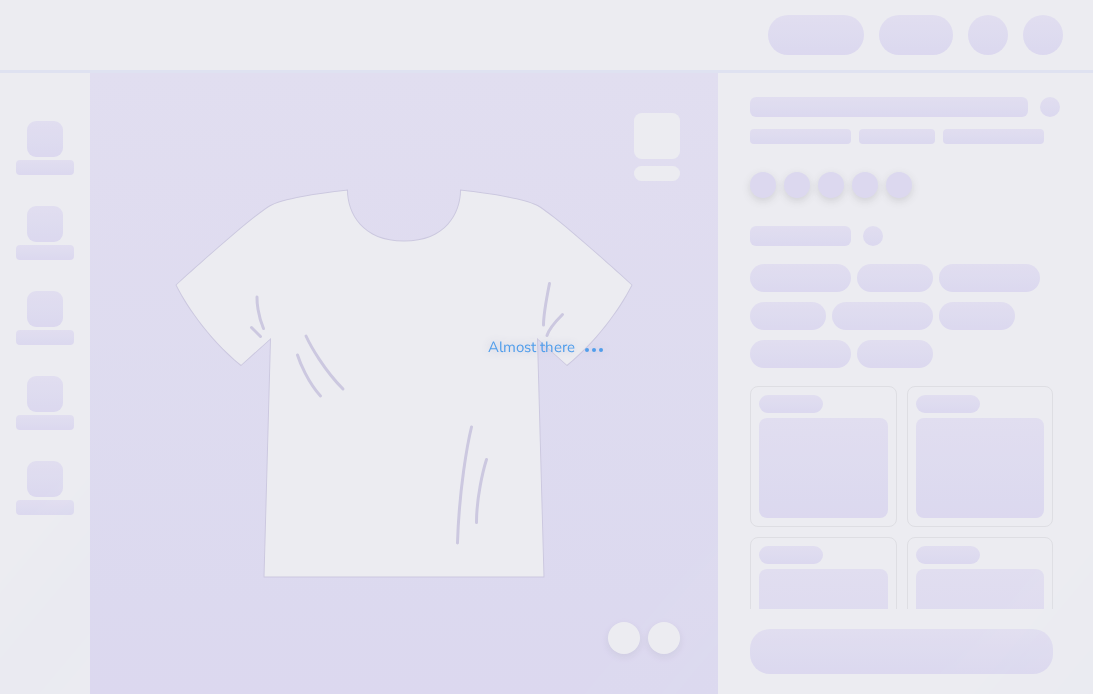scroll, scrollTop: 0, scrollLeft: 0, axis: both 